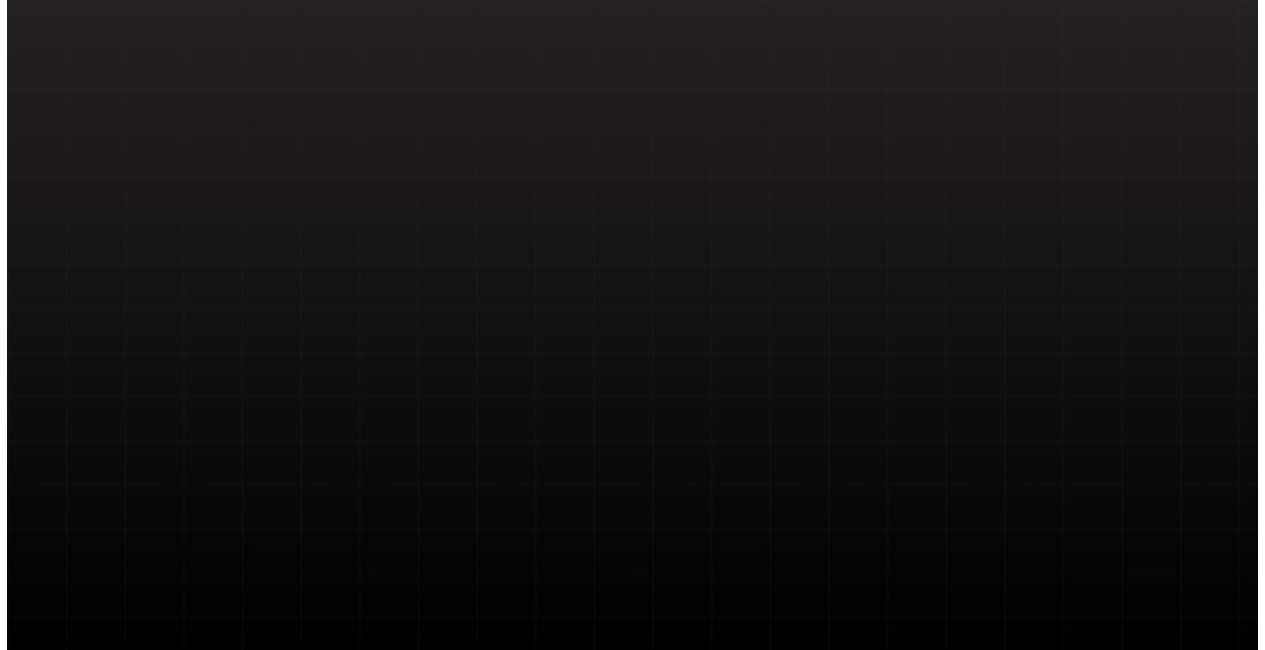 scroll, scrollTop: 0, scrollLeft: 0, axis: both 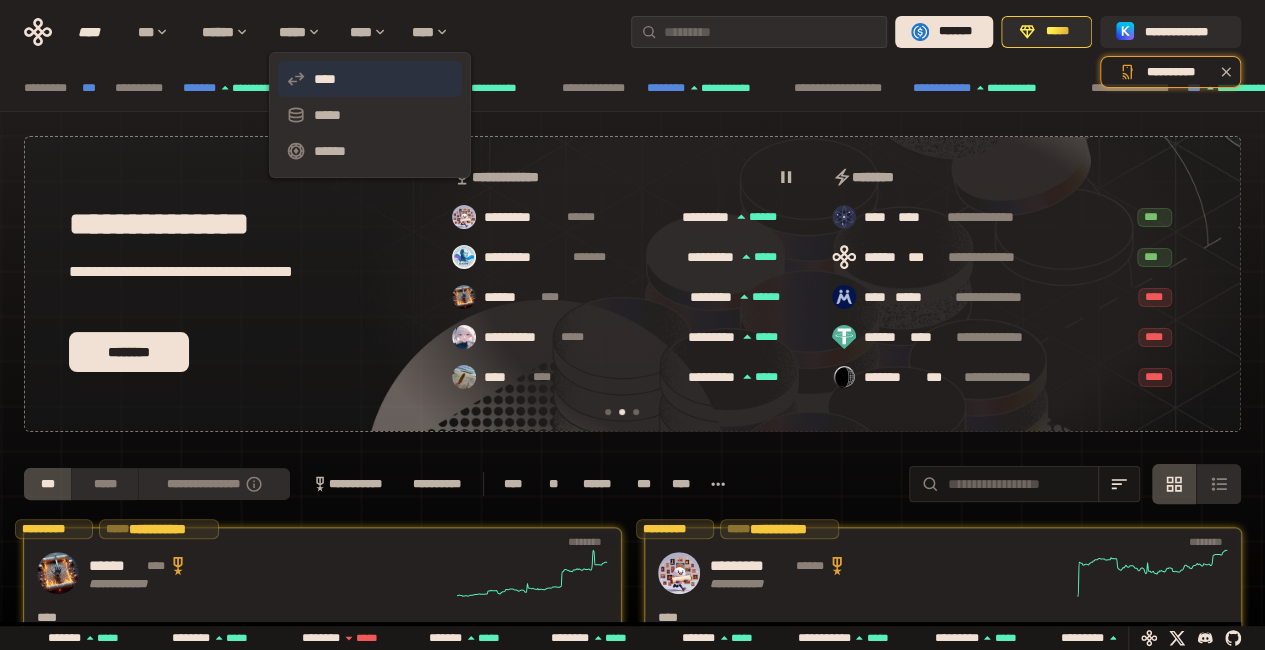 click on "****" at bounding box center [370, 79] 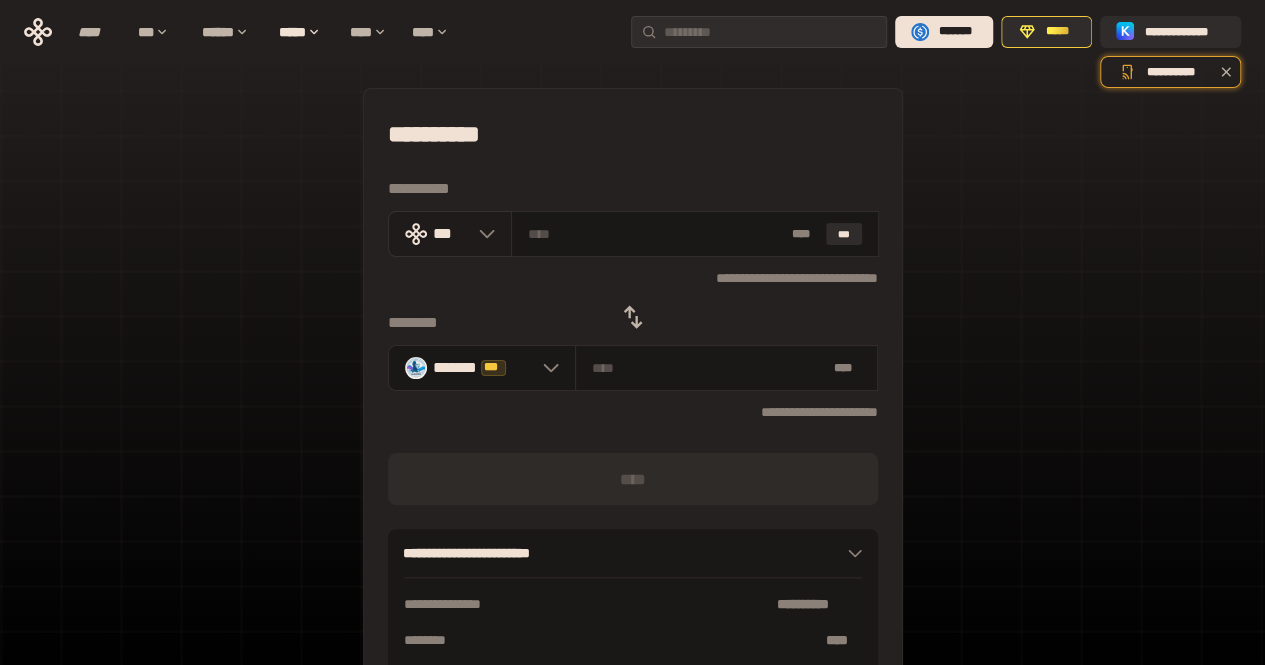 click at bounding box center (482, 234) 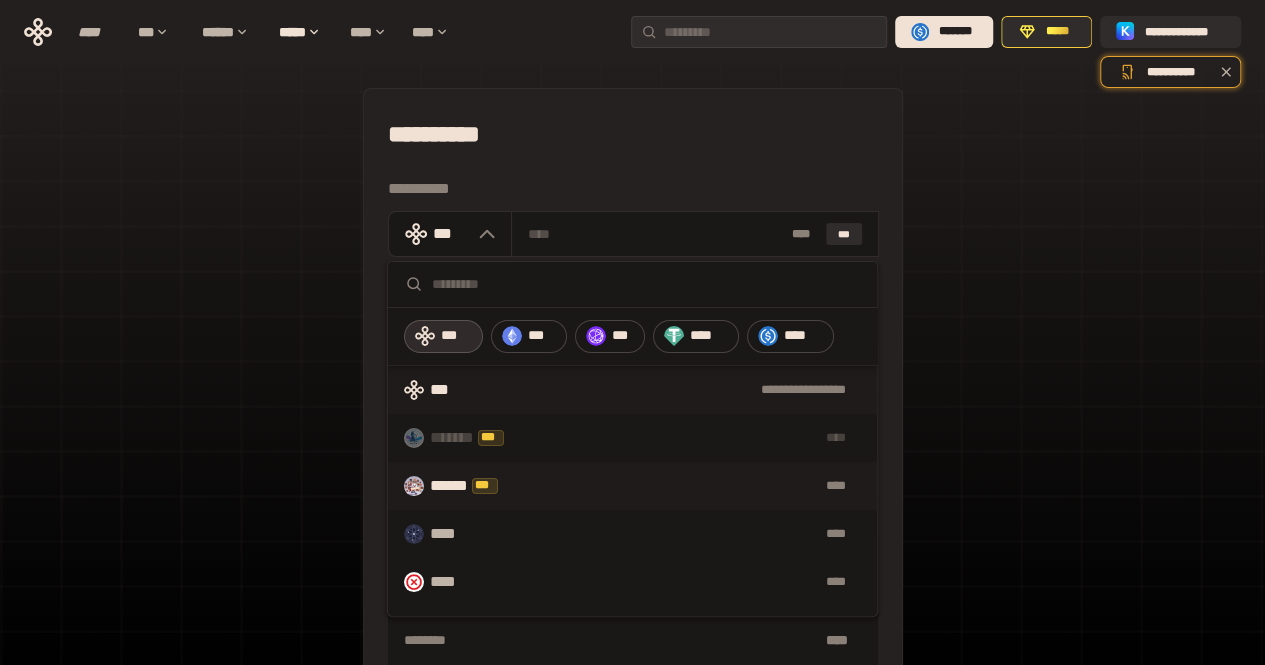 scroll, scrollTop: 200, scrollLeft: 0, axis: vertical 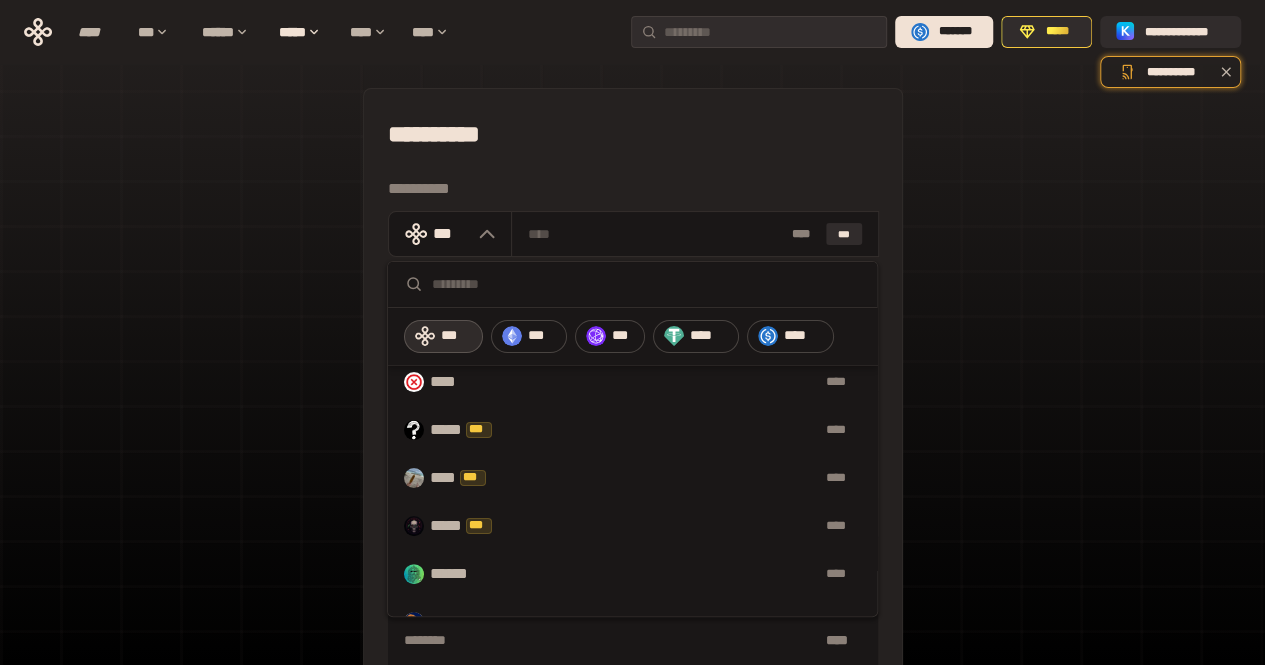 click at bounding box center (646, 284) 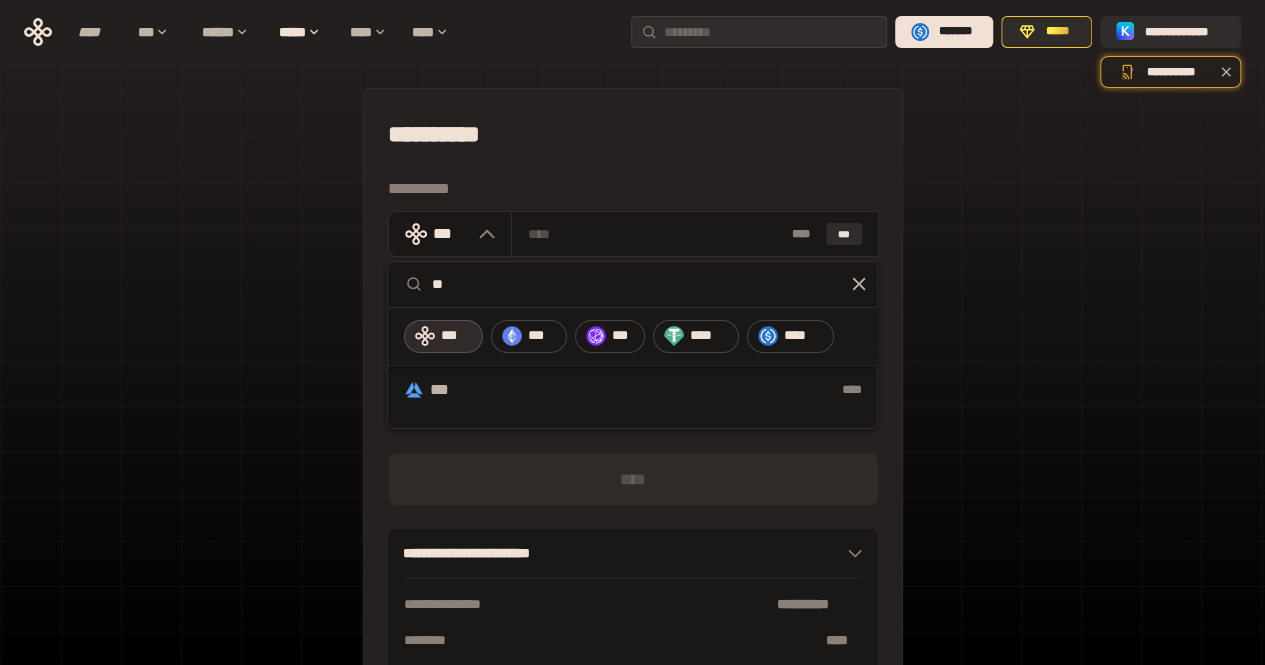 scroll, scrollTop: 0, scrollLeft: 0, axis: both 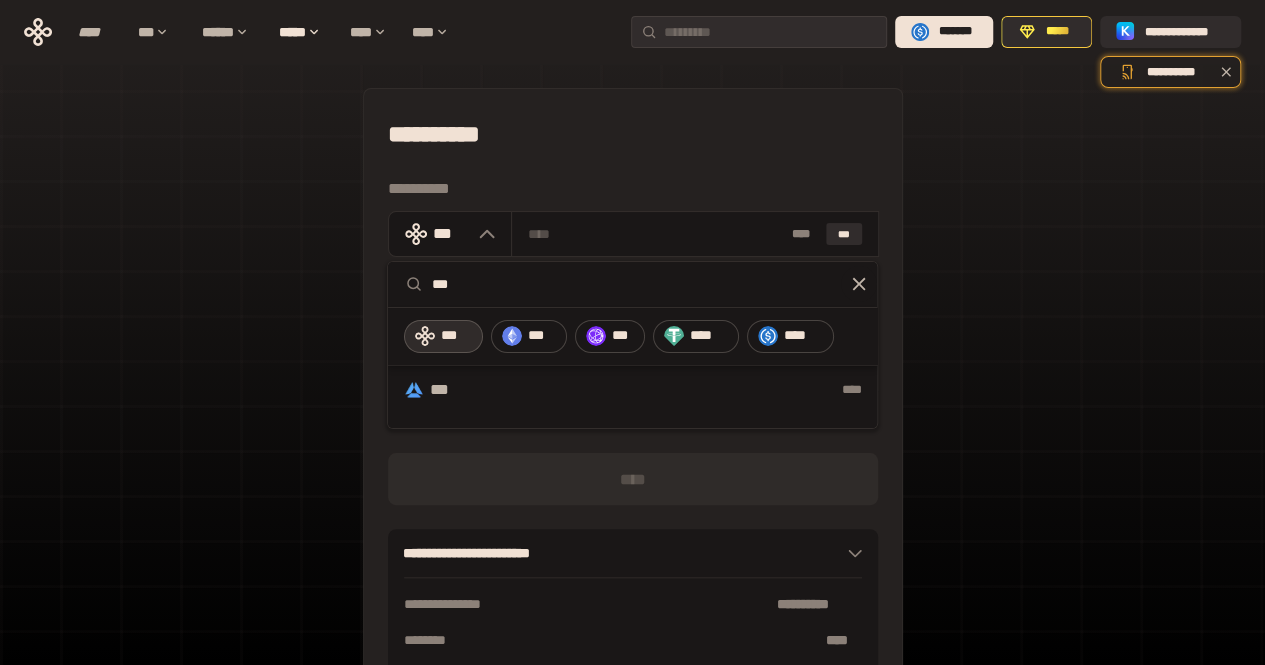 type on "***" 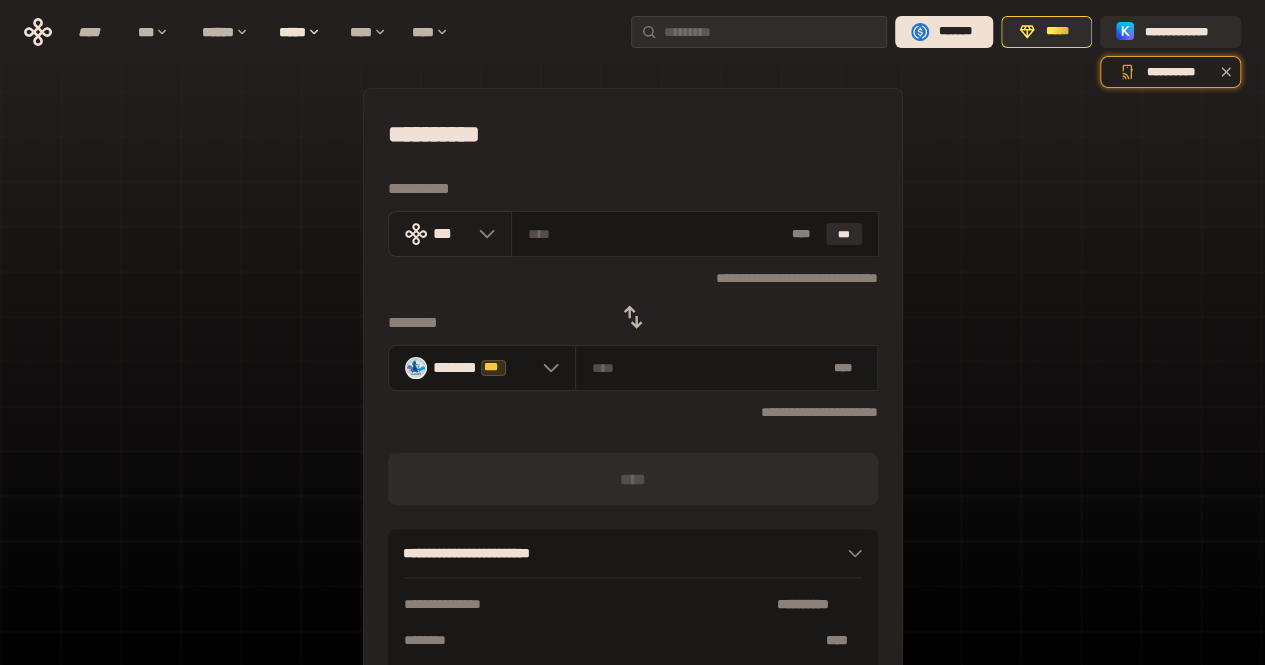 click 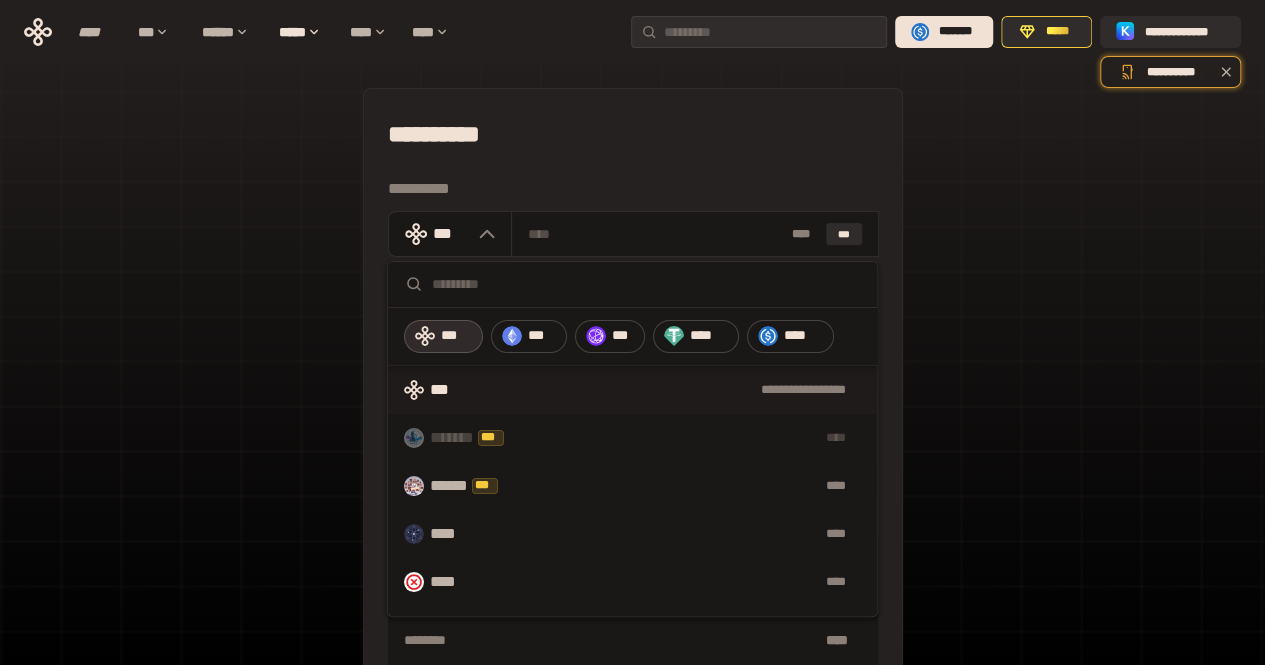 click on "**********" at bounding box center (632, 444) 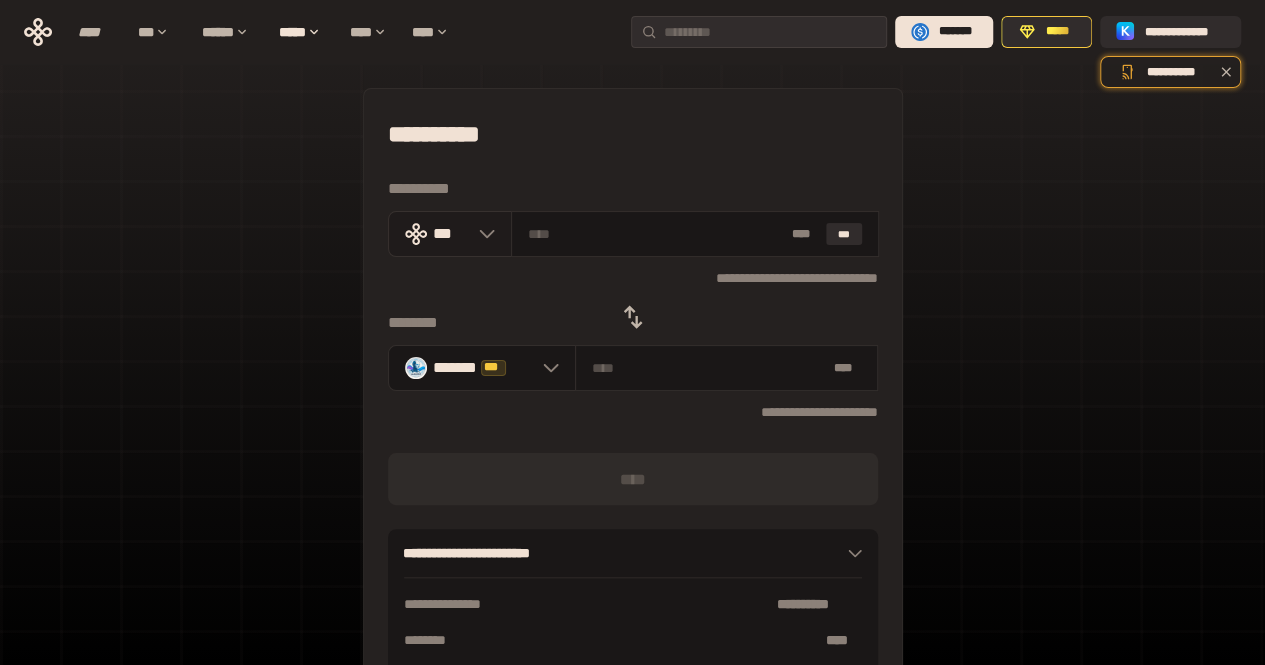 click 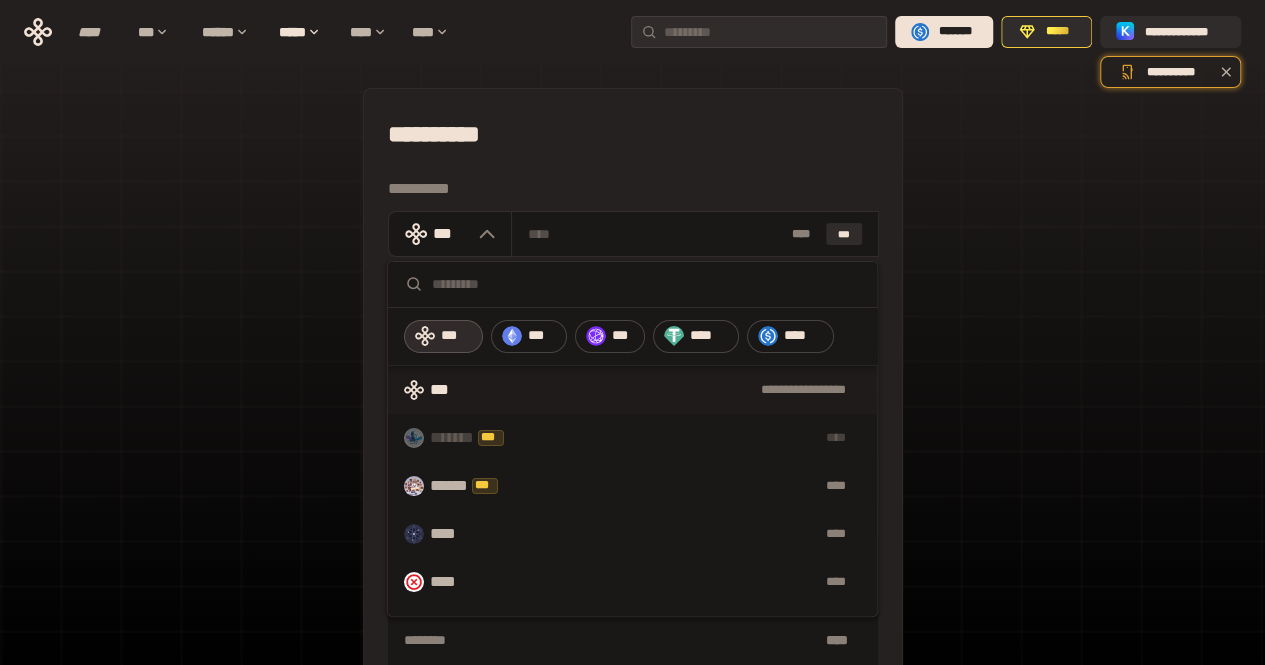 click at bounding box center (646, 284) 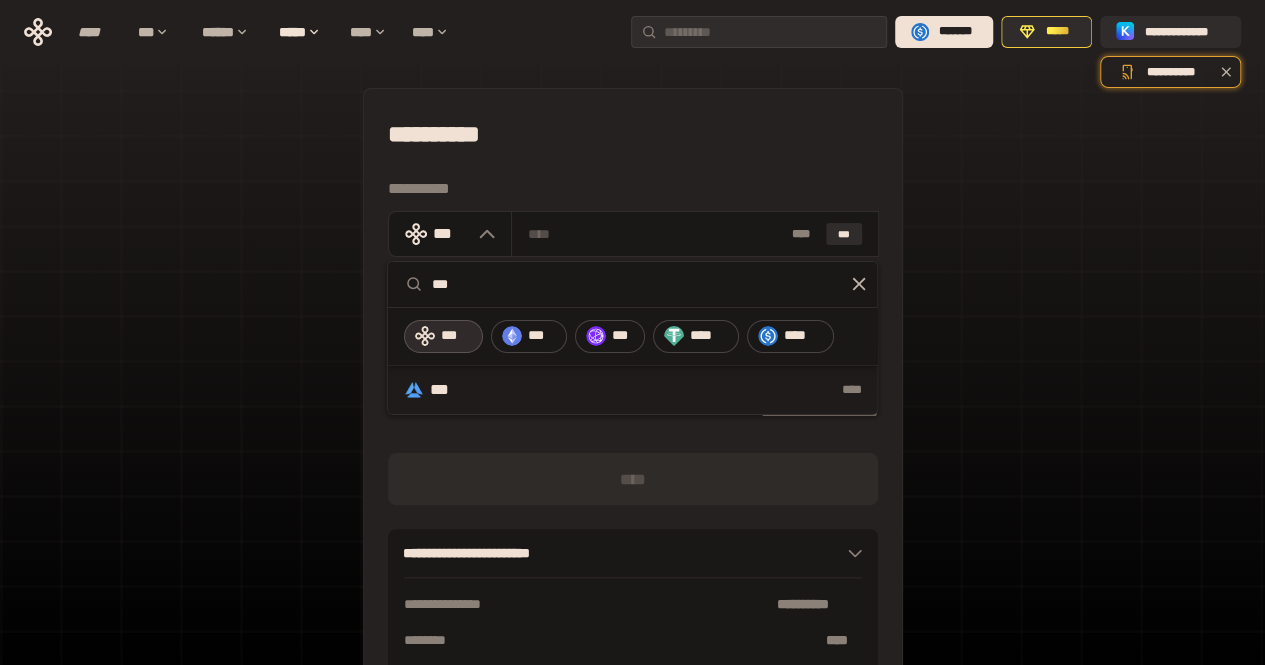 type on "***" 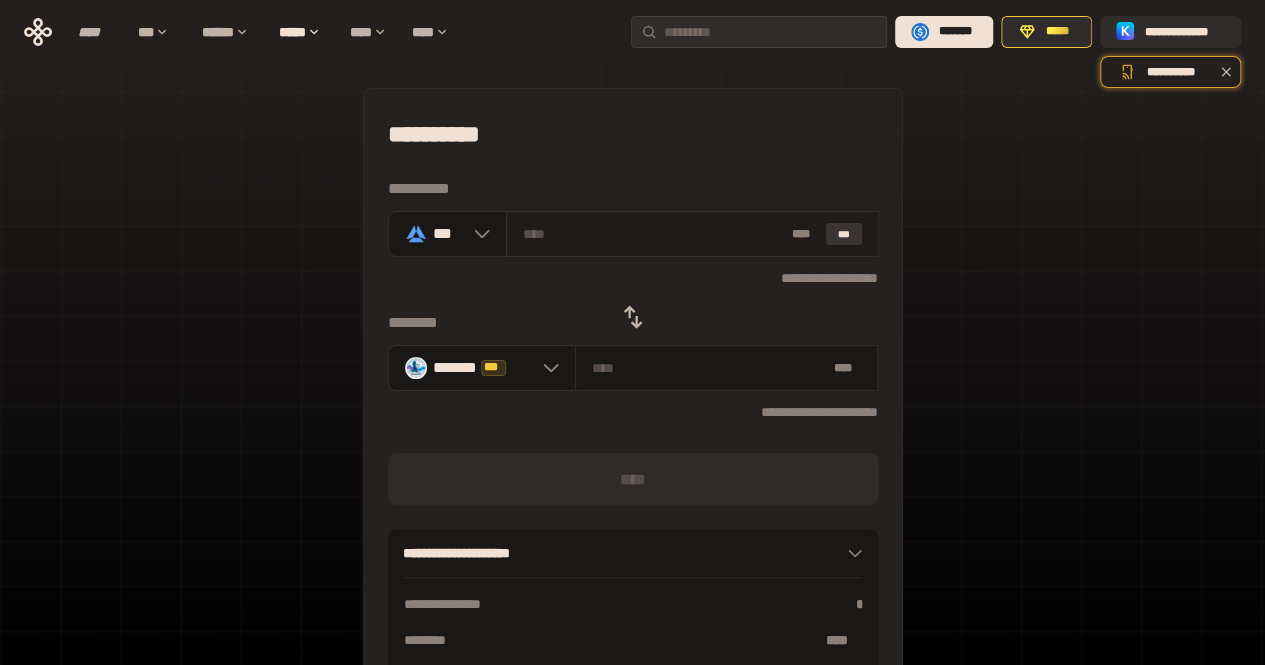 click on "***" at bounding box center (844, 234) 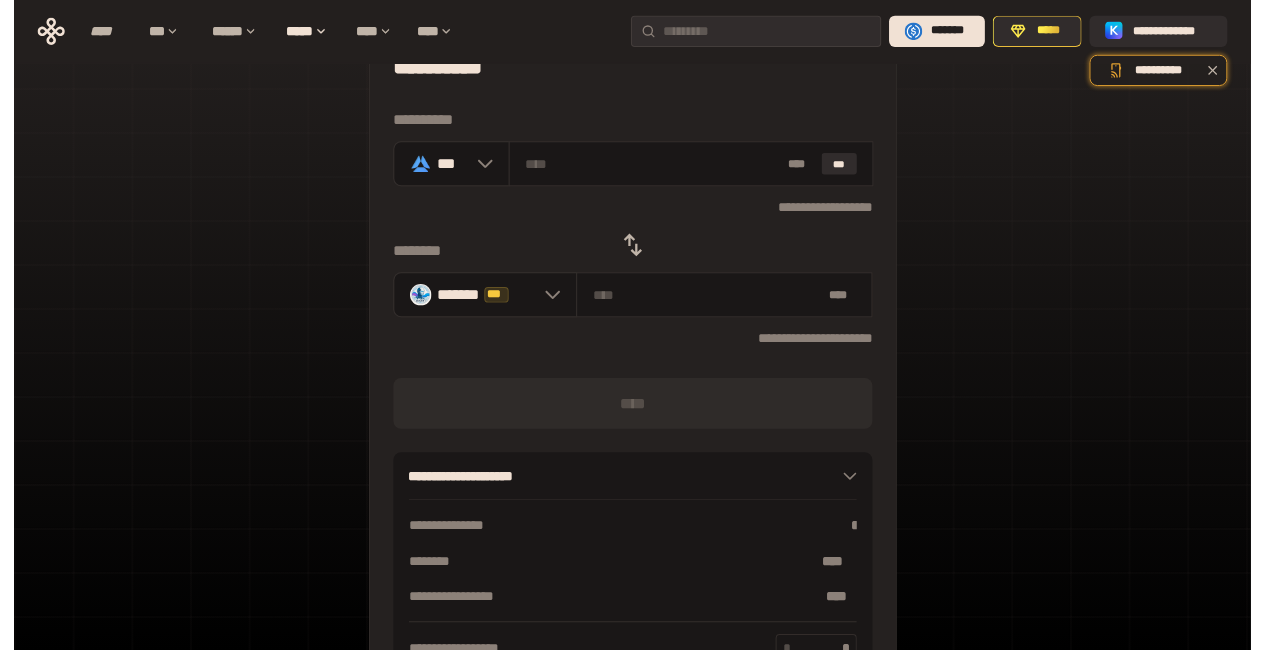 scroll, scrollTop: 0, scrollLeft: 0, axis: both 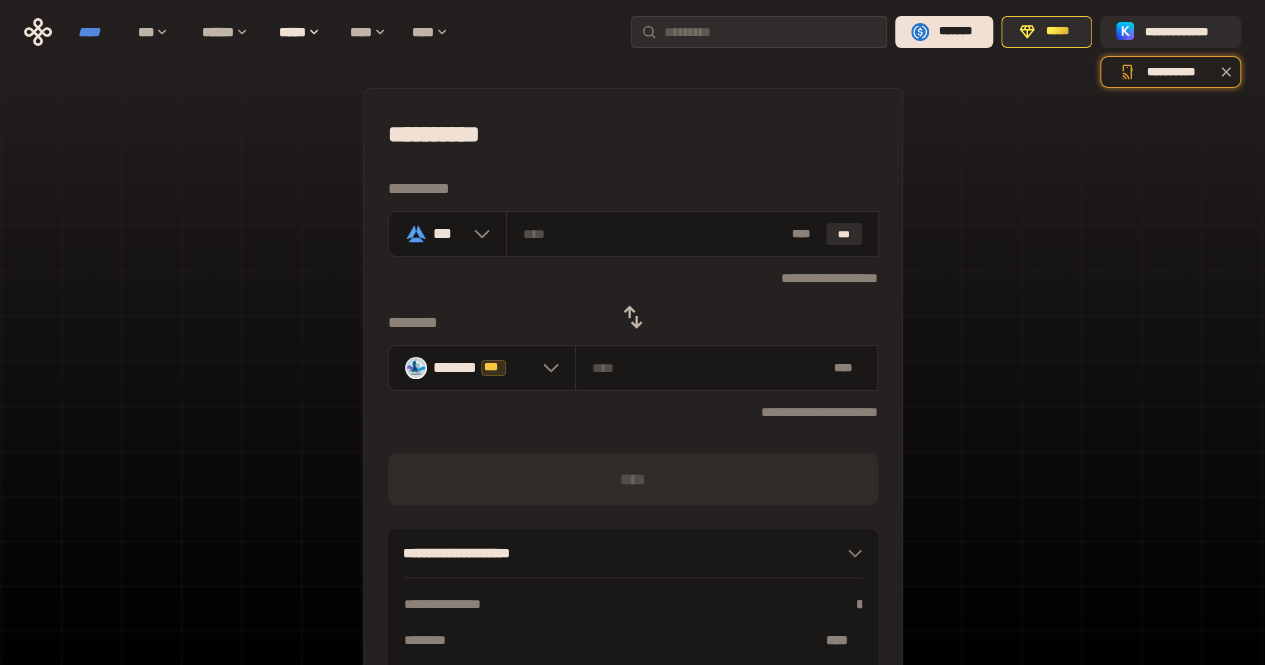click on "****" at bounding box center [98, 32] 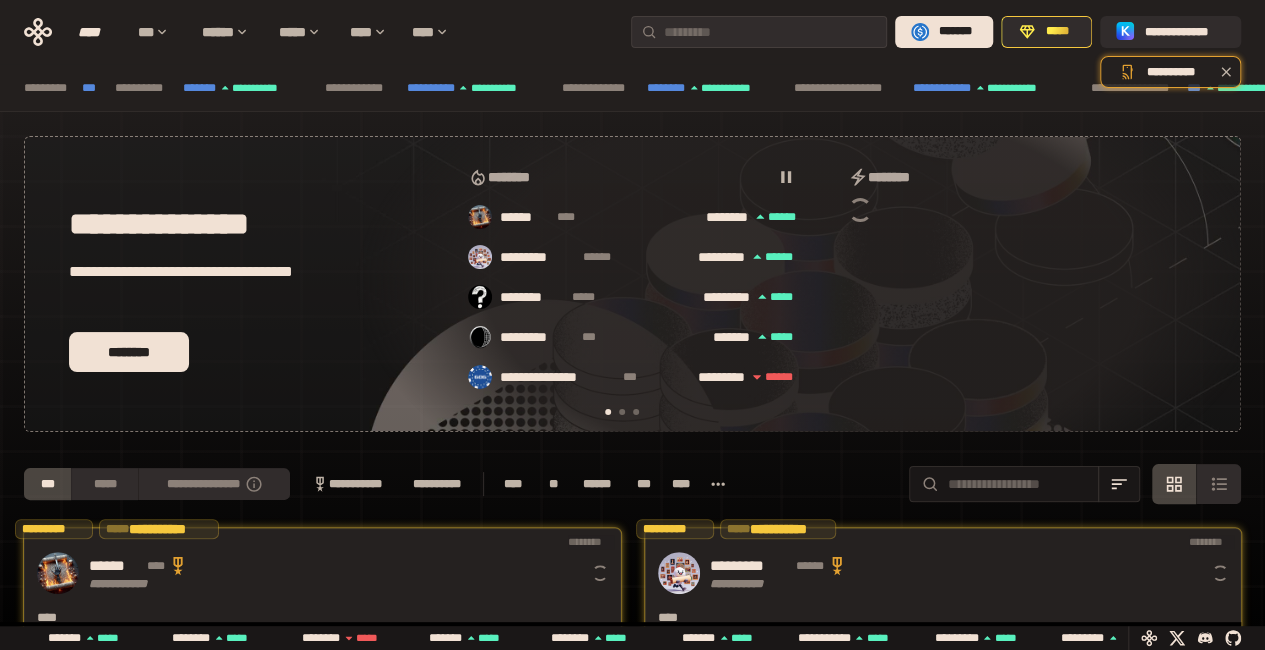 scroll, scrollTop: 0, scrollLeft: 16, axis: horizontal 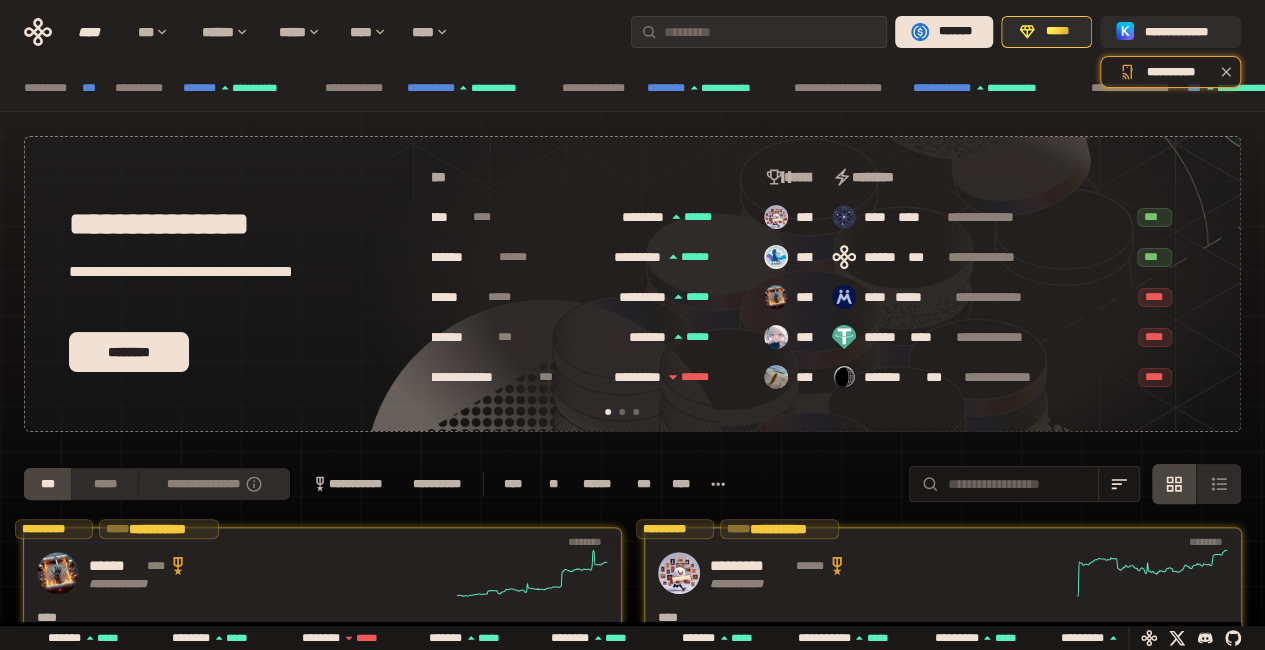click on "**********" at bounding box center [632, 816] 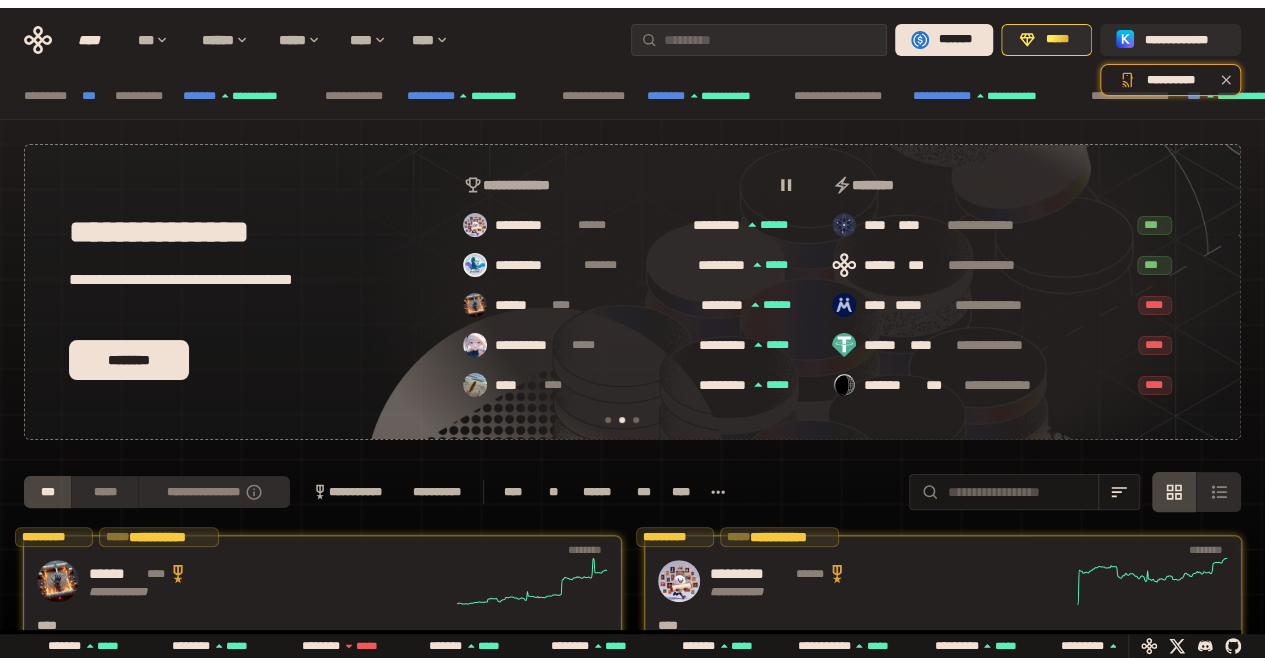 scroll, scrollTop: 0, scrollLeft: 396, axis: horizontal 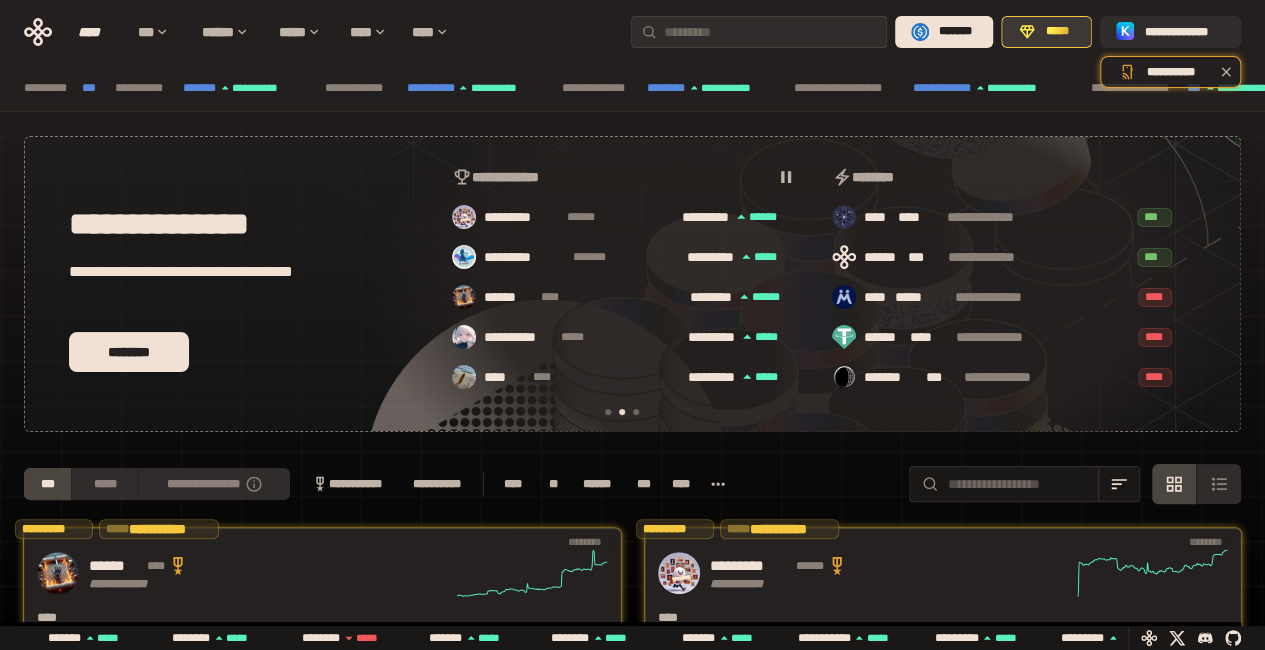 click on "*****" at bounding box center [1057, 32] 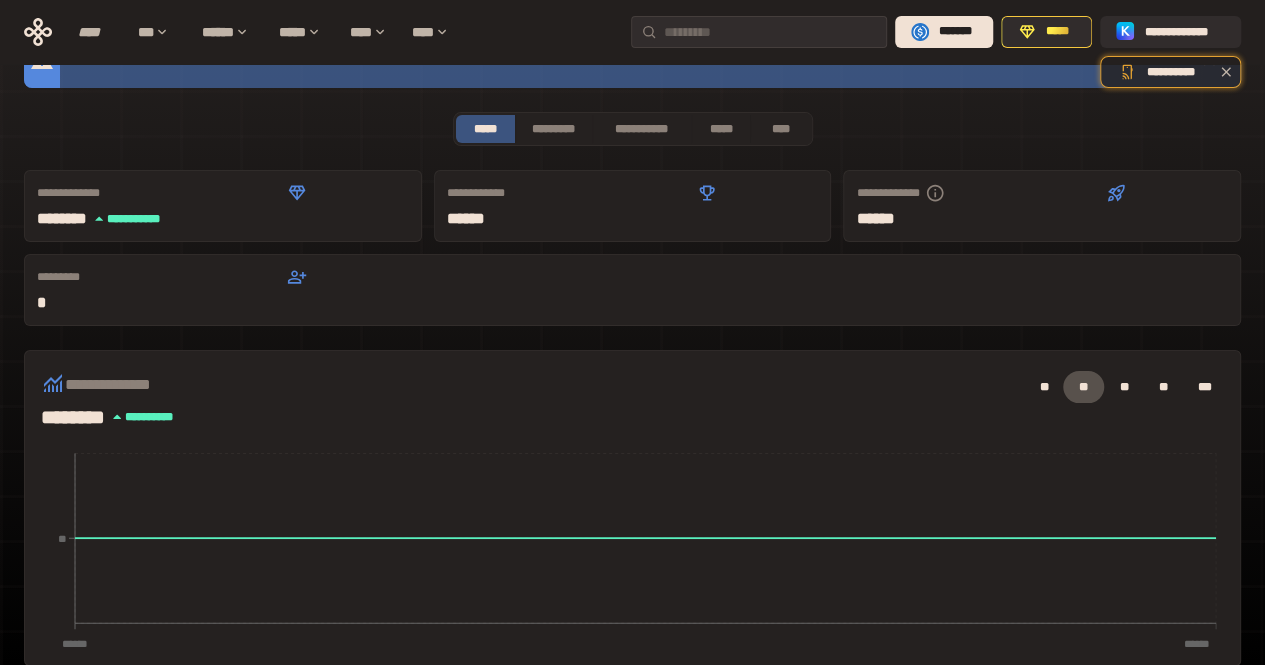 scroll, scrollTop: 0, scrollLeft: 0, axis: both 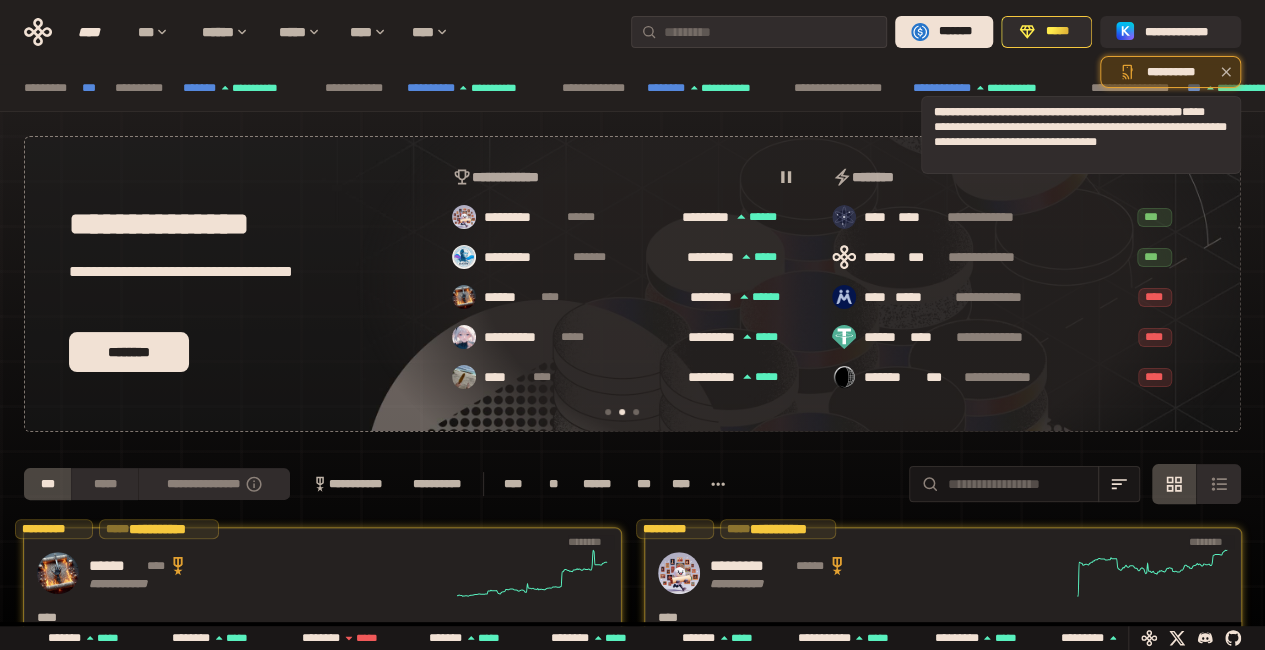 click on "**********" at bounding box center (1170, 72) 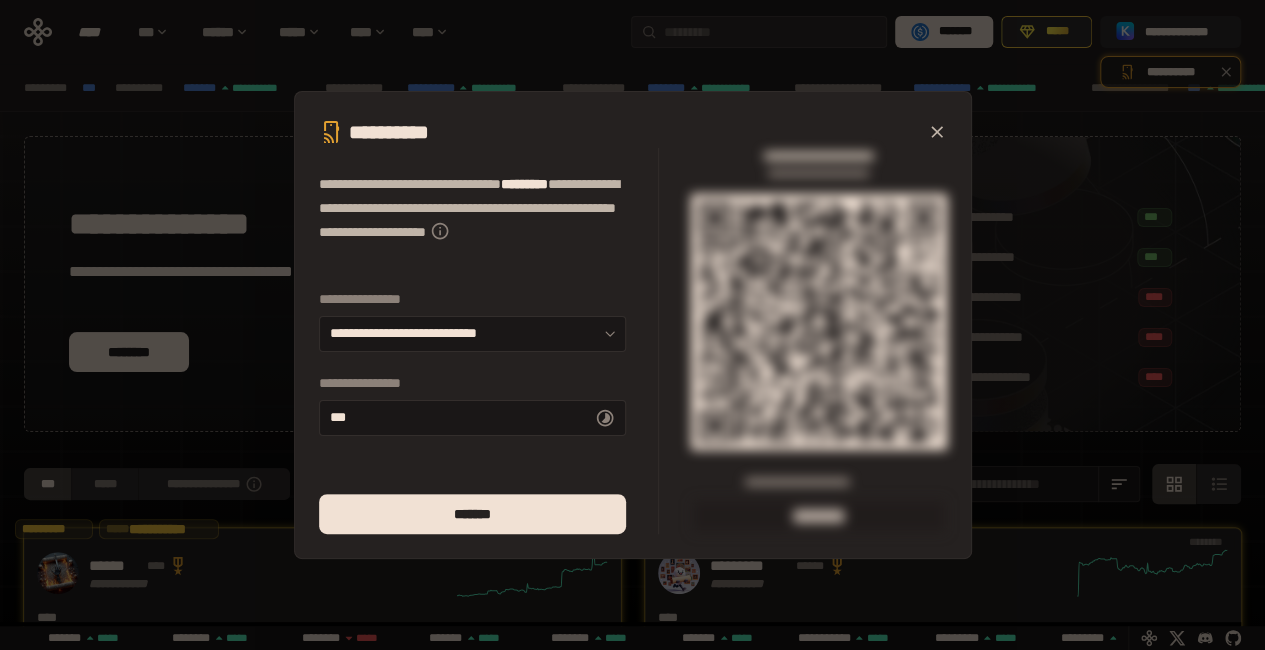 scroll, scrollTop: 0, scrollLeft: 776, axis: horizontal 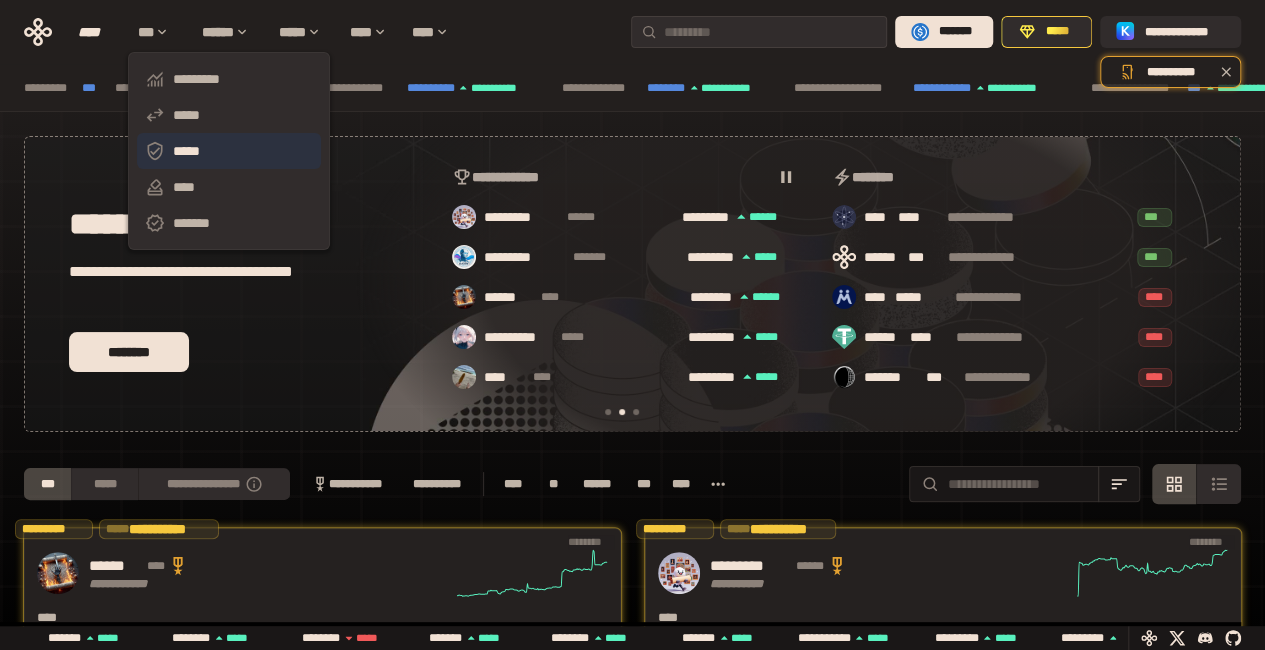 click on "*****" at bounding box center [229, 151] 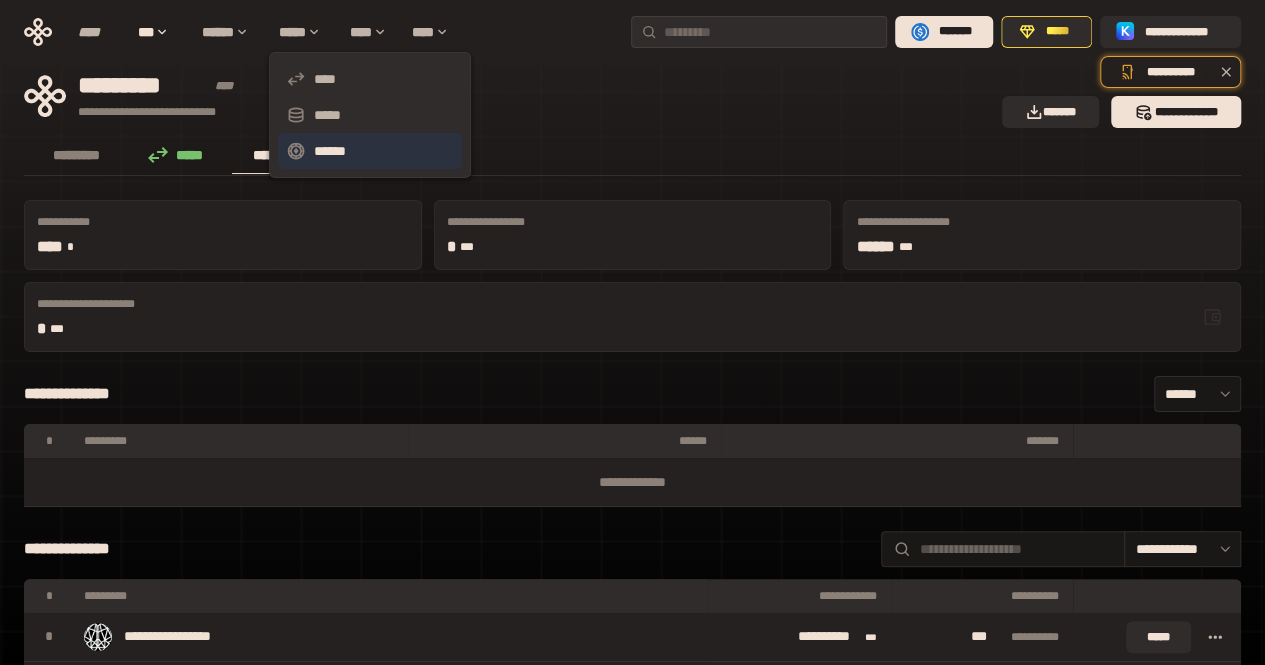 click on "******" at bounding box center [370, 151] 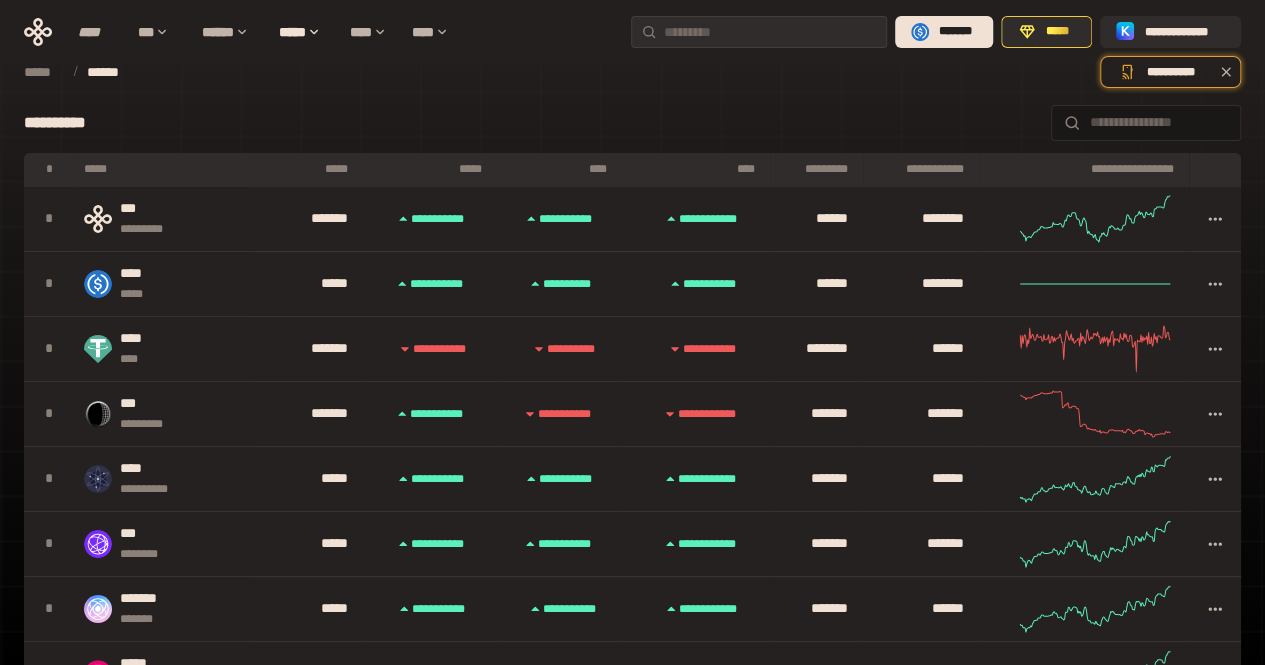 scroll, scrollTop: 600, scrollLeft: 0, axis: vertical 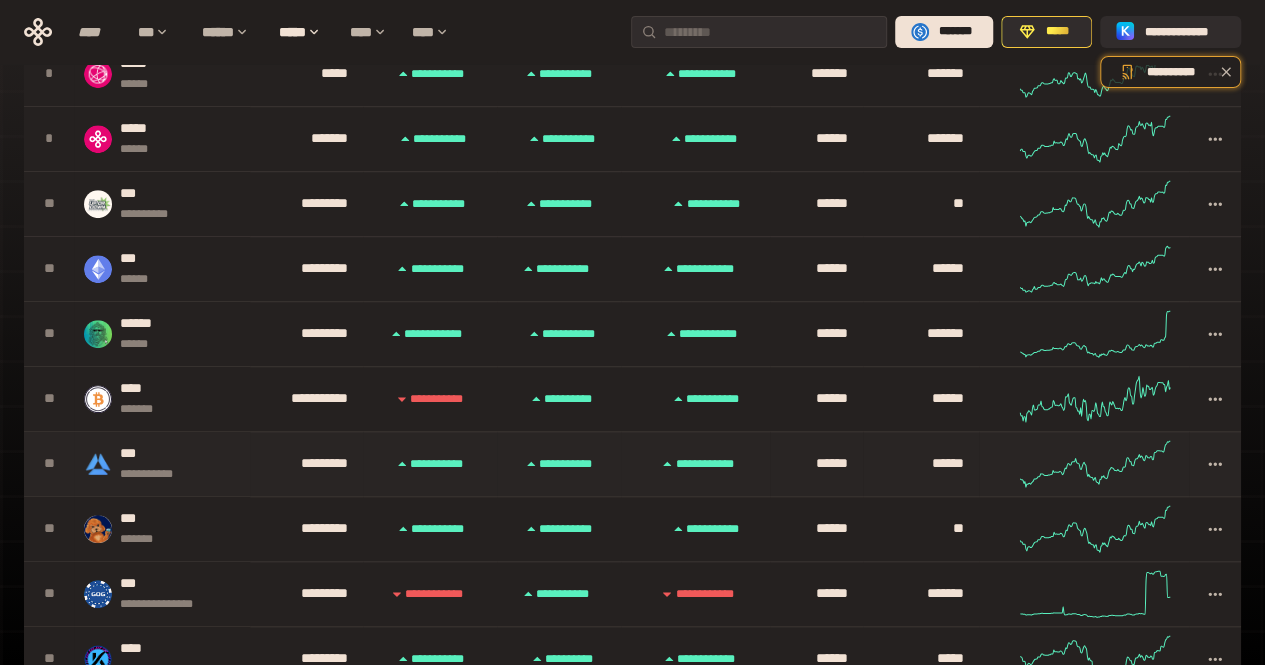 click on "*********" at bounding box center (306, 463) 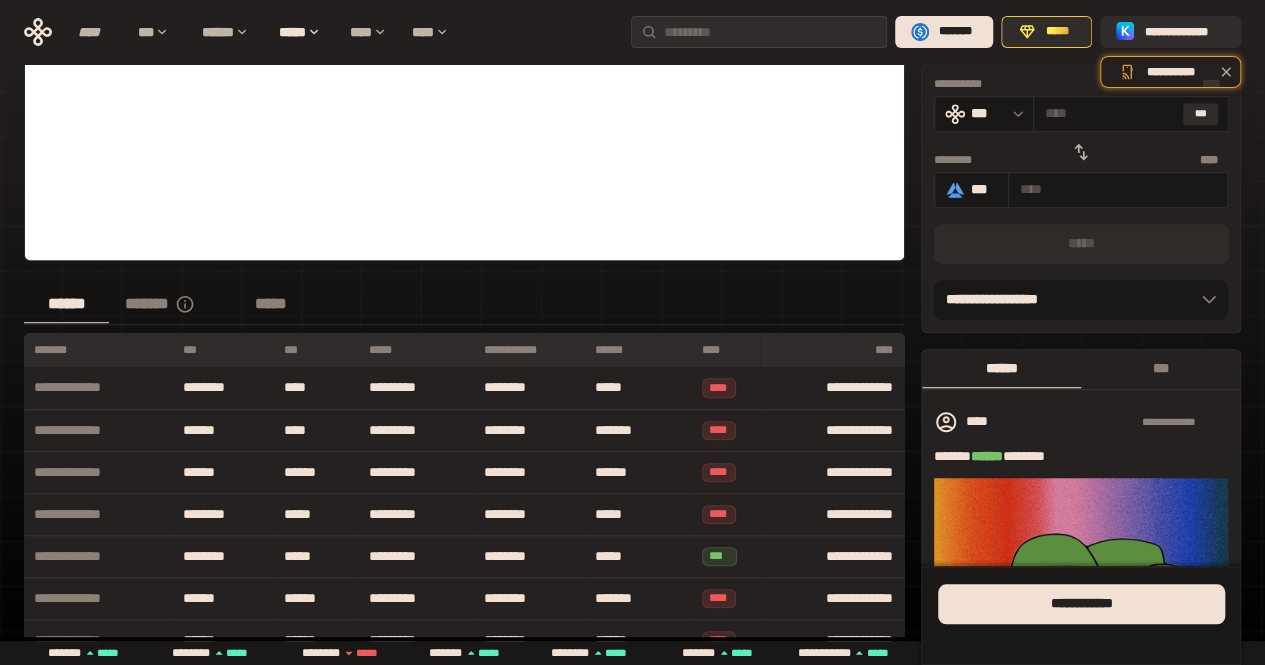 scroll, scrollTop: 400, scrollLeft: 0, axis: vertical 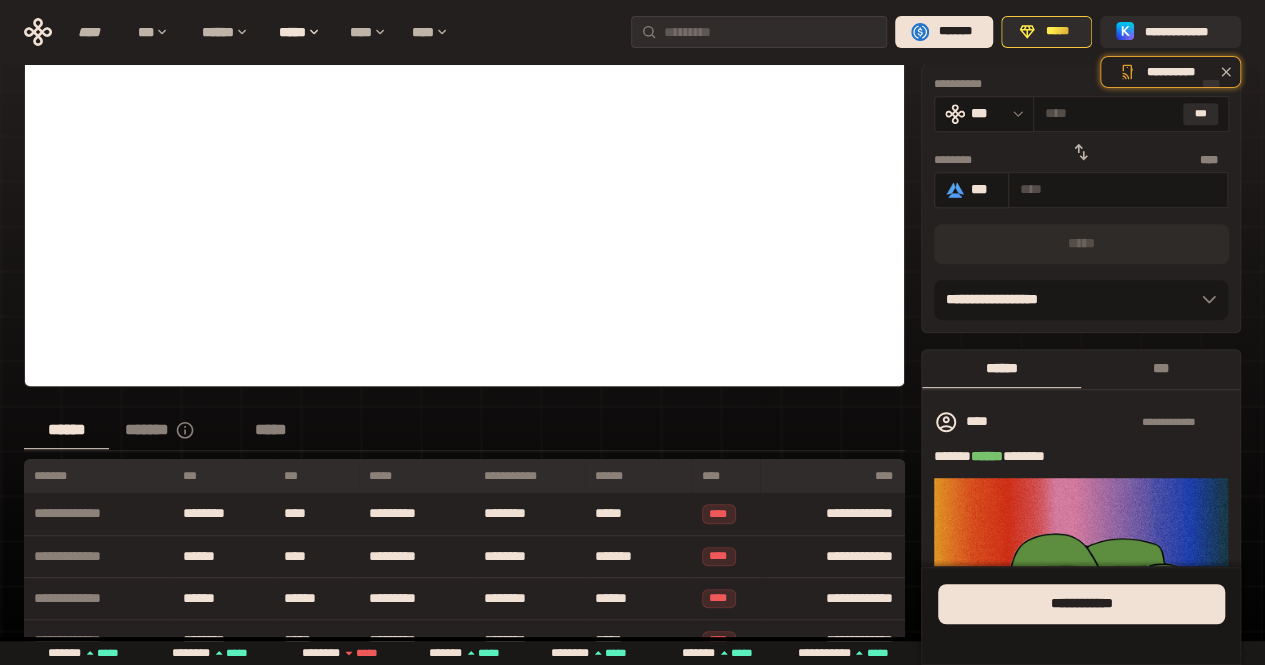 click 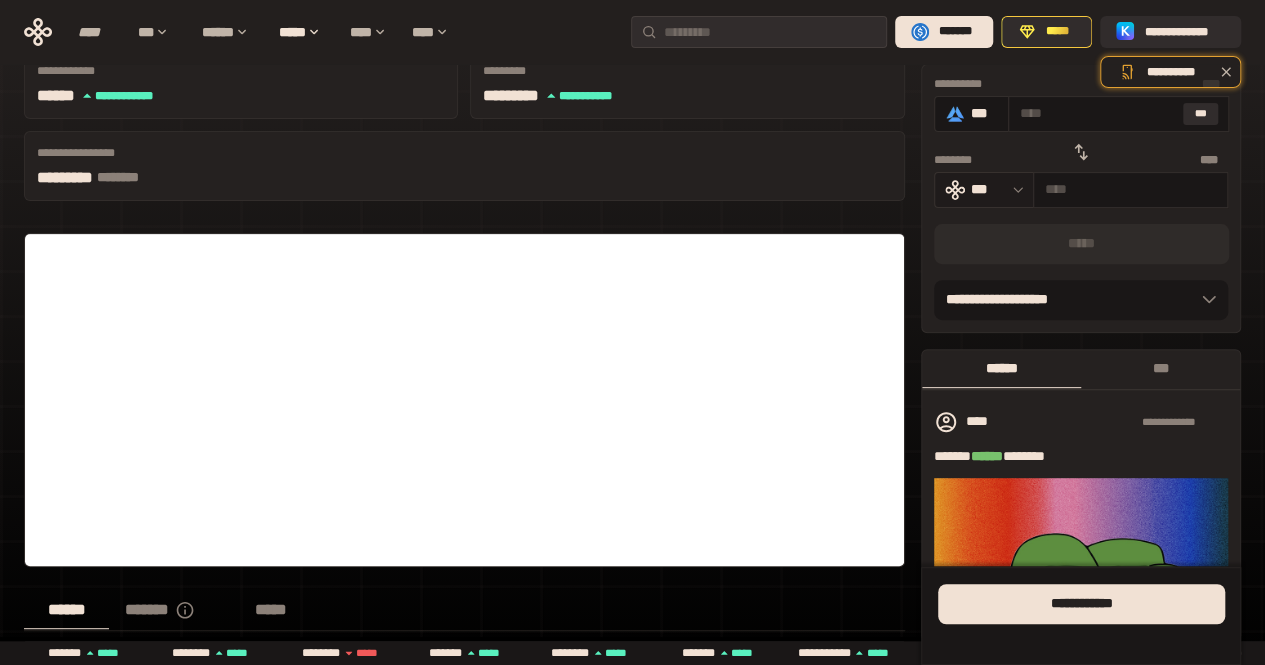 scroll, scrollTop: 200, scrollLeft: 0, axis: vertical 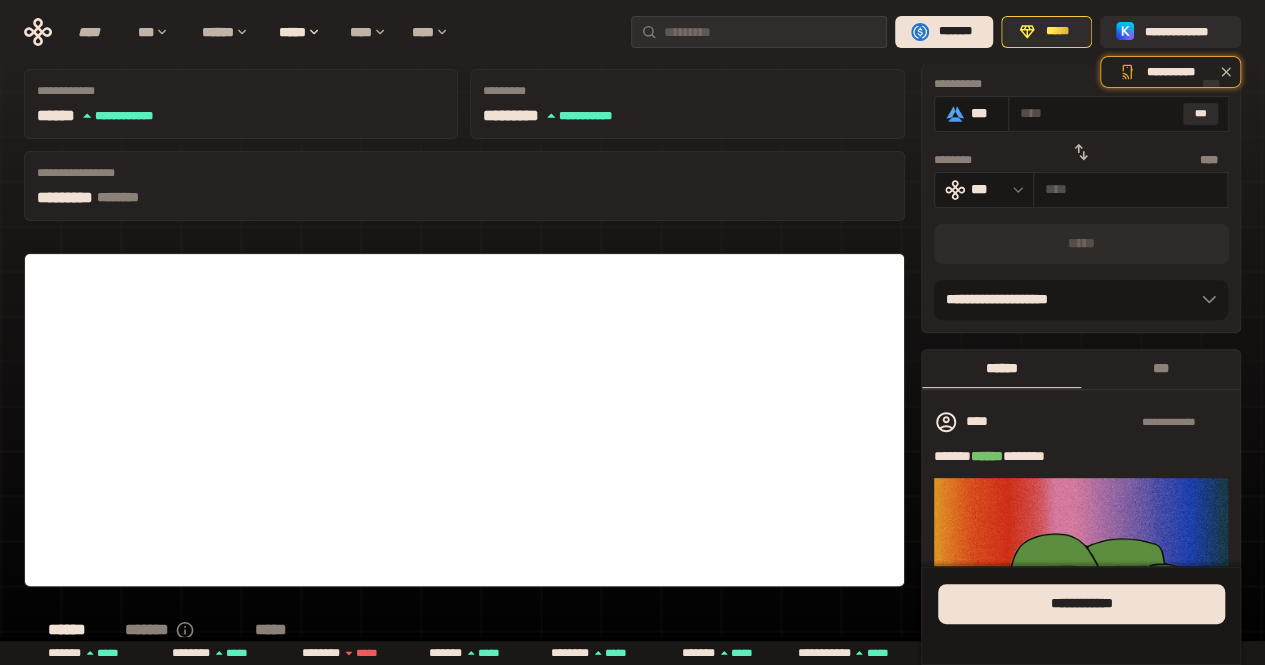click on "**********" at bounding box center (632, 32) 